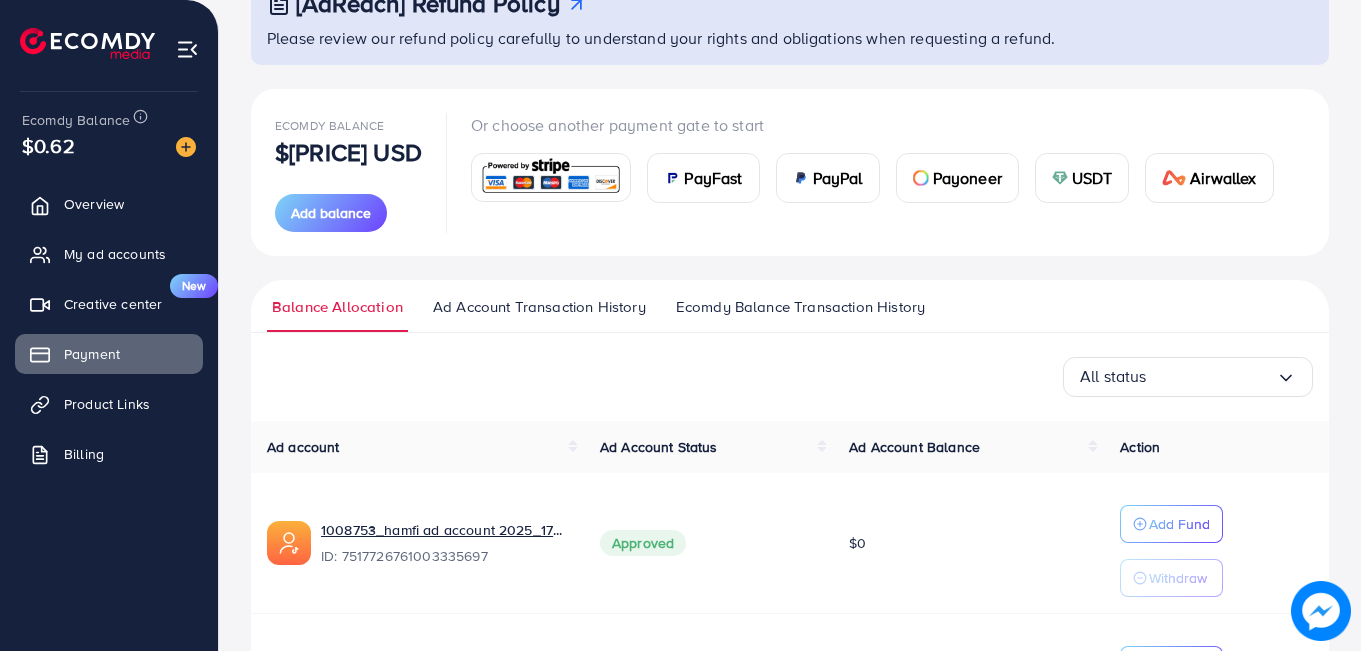 scroll, scrollTop: 132, scrollLeft: 0, axis: vertical 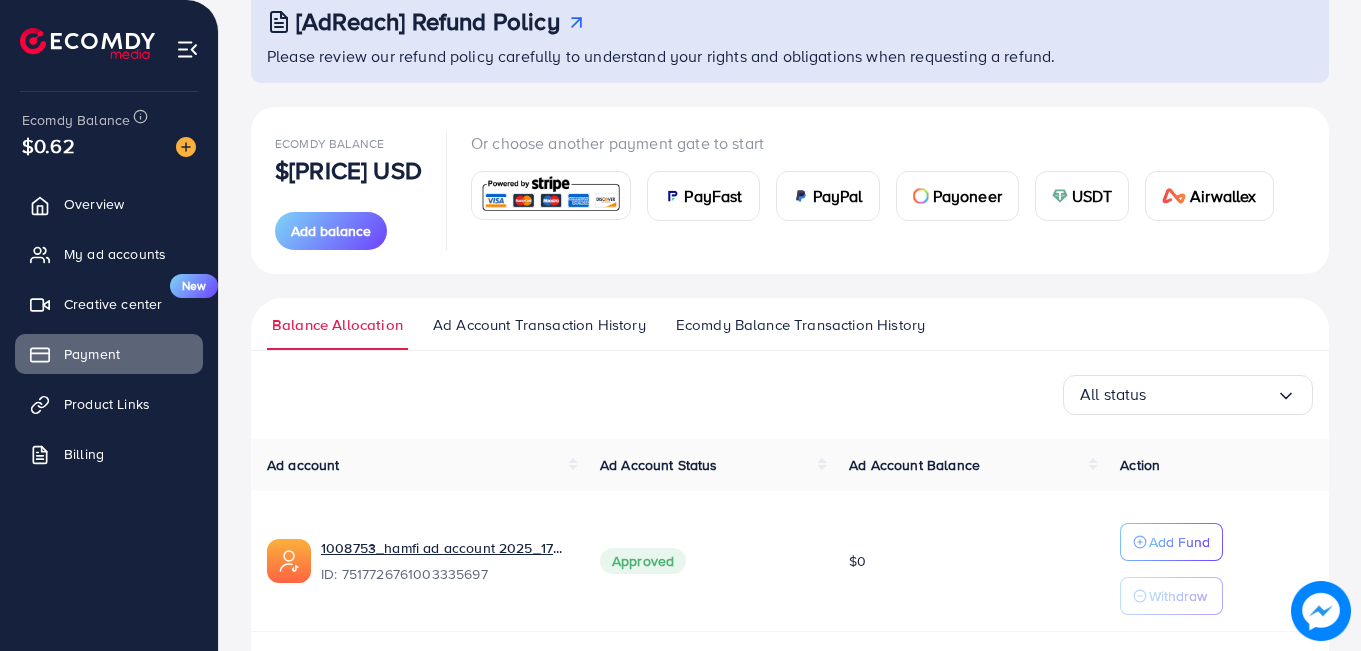 click on "USDT" at bounding box center (1082, 196) 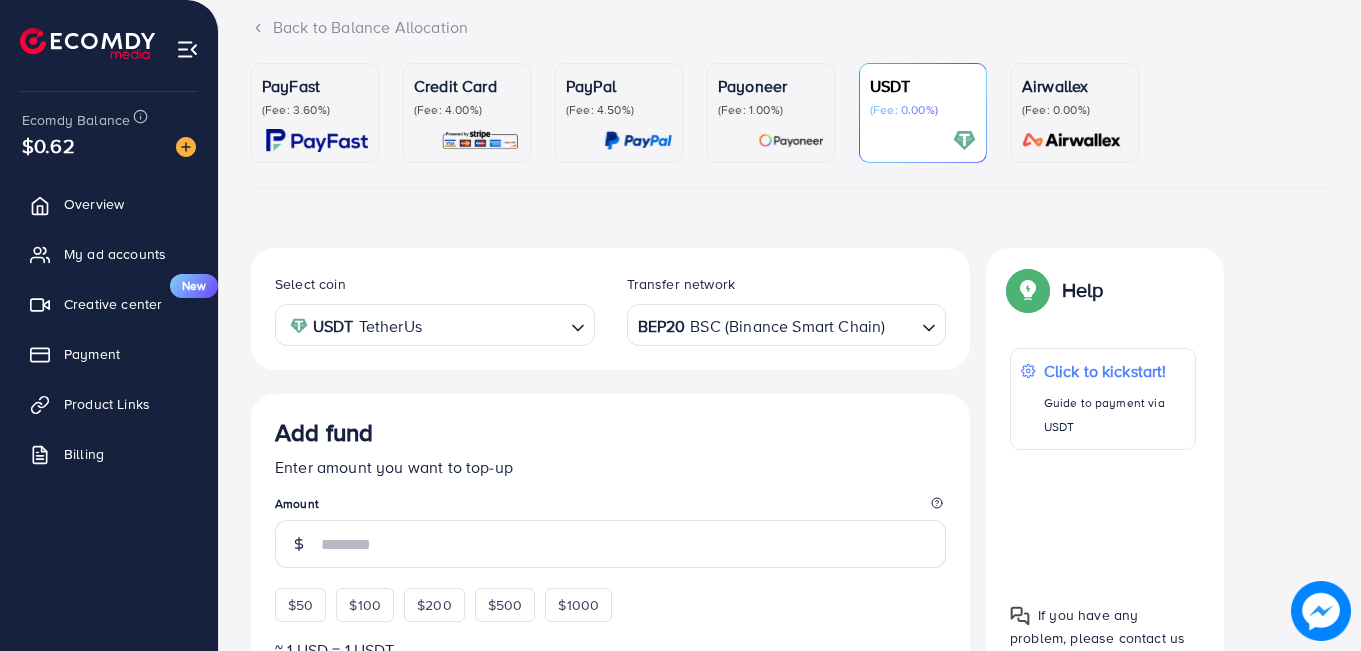scroll, scrollTop: 351, scrollLeft: 0, axis: vertical 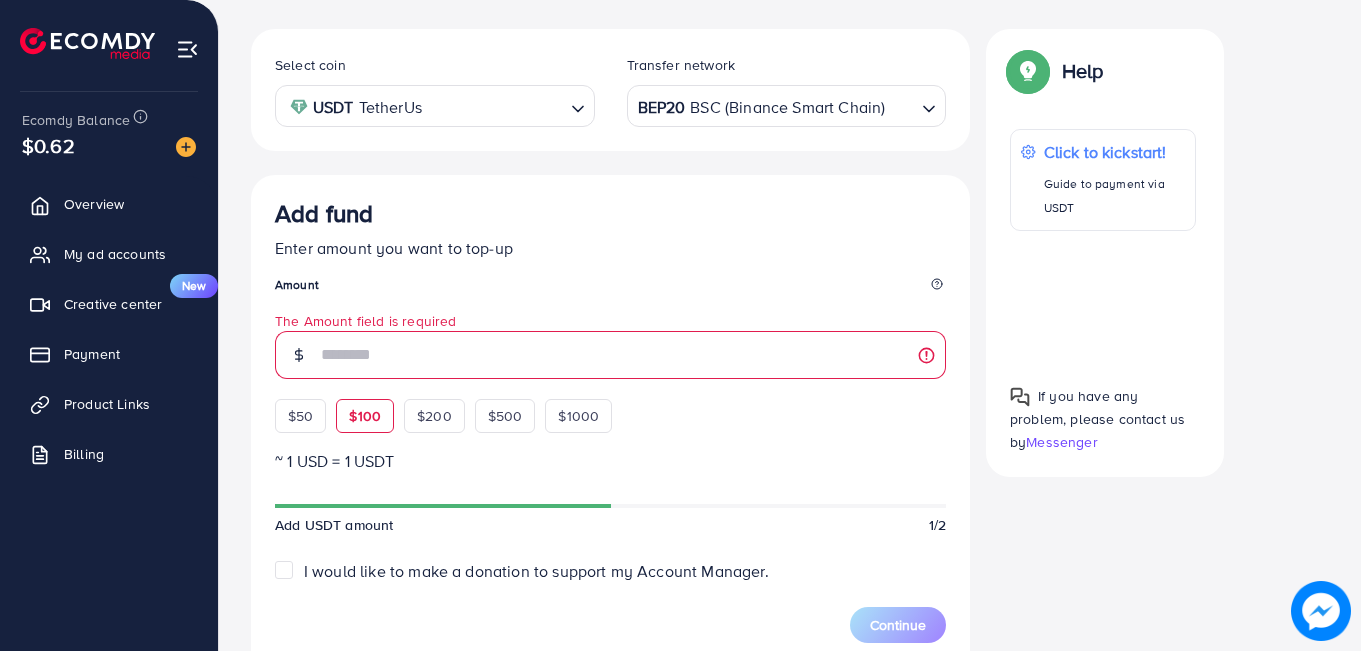 click on "Add fund  Enter amount you want to top-up Amount  The Amount field is required  $50 $100 $200 $500 $1000" at bounding box center (610, 316) 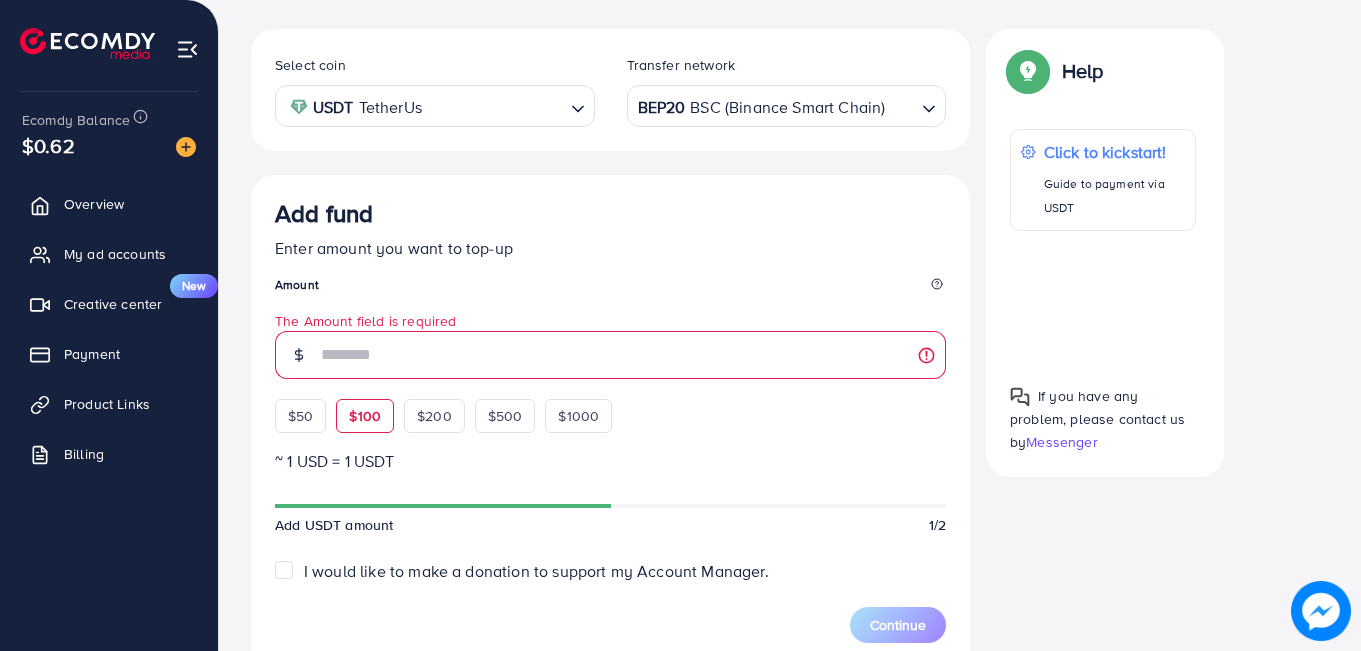 click on "$100" at bounding box center (365, 416) 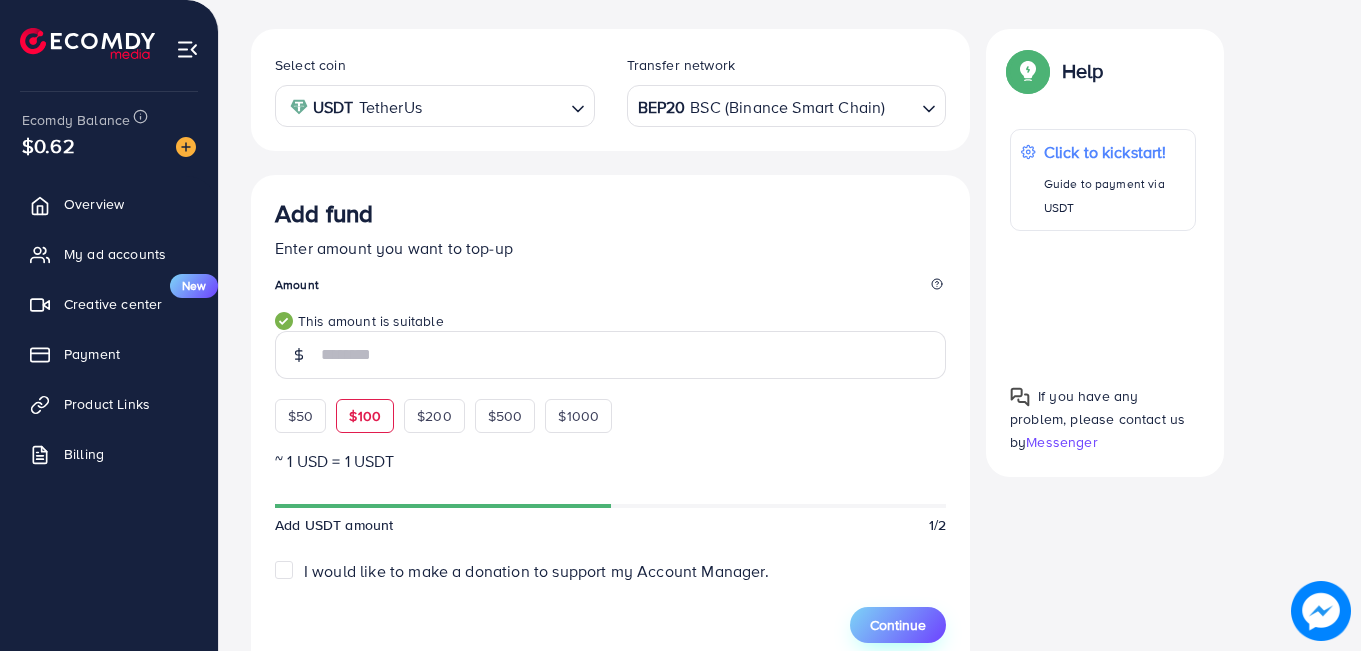 click on "Continue" at bounding box center [898, 625] 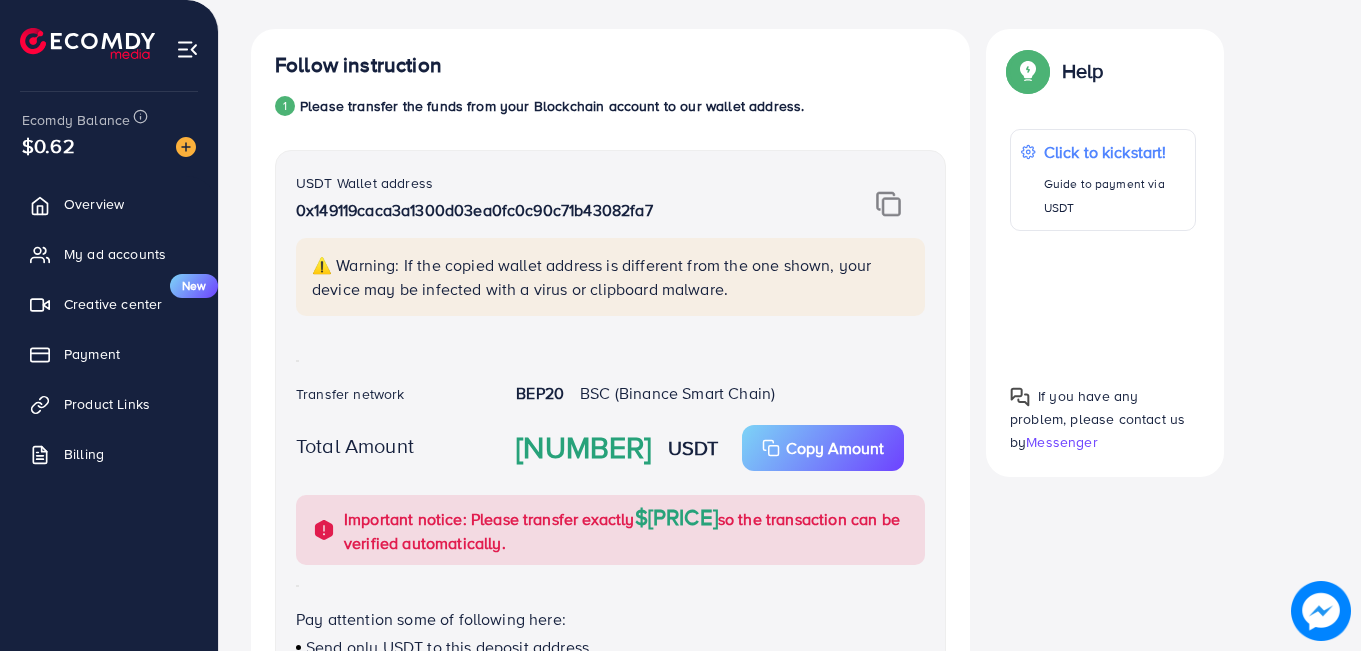 click at bounding box center (888, 204) 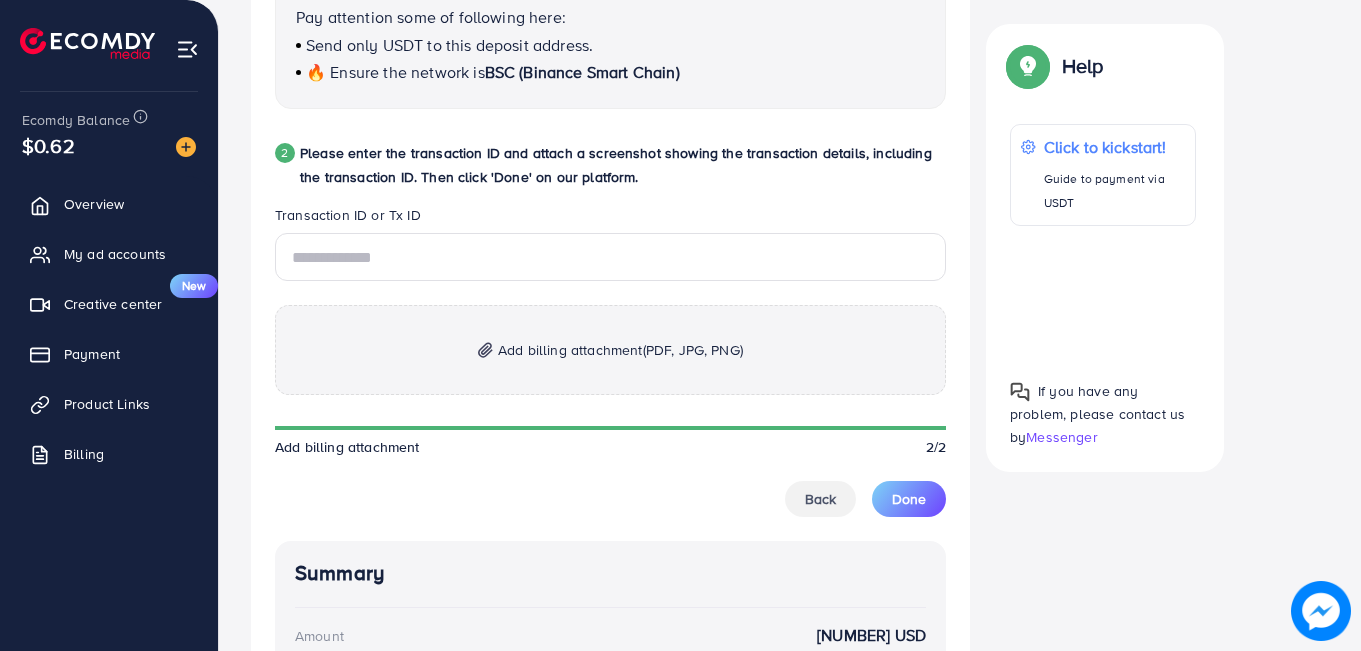 scroll, scrollTop: 954, scrollLeft: 0, axis: vertical 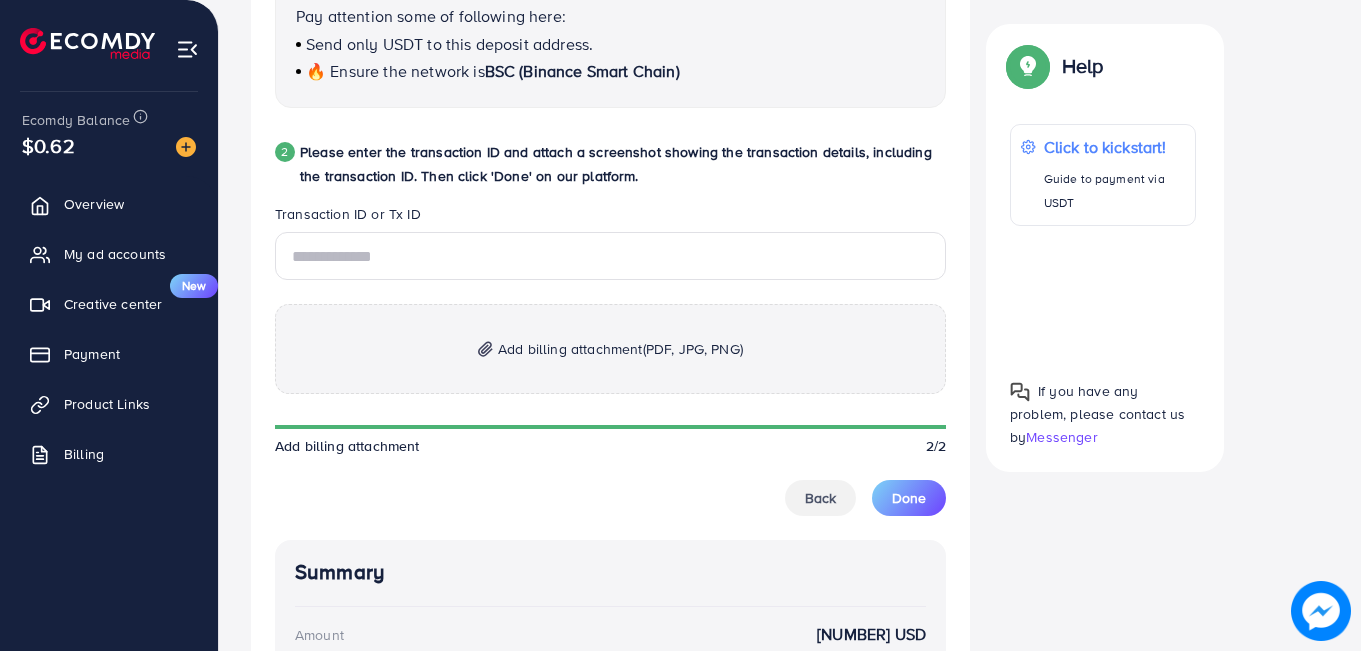 click on "Add billing attachment  (PDF, JPG, PNG)" at bounding box center (620, 349) 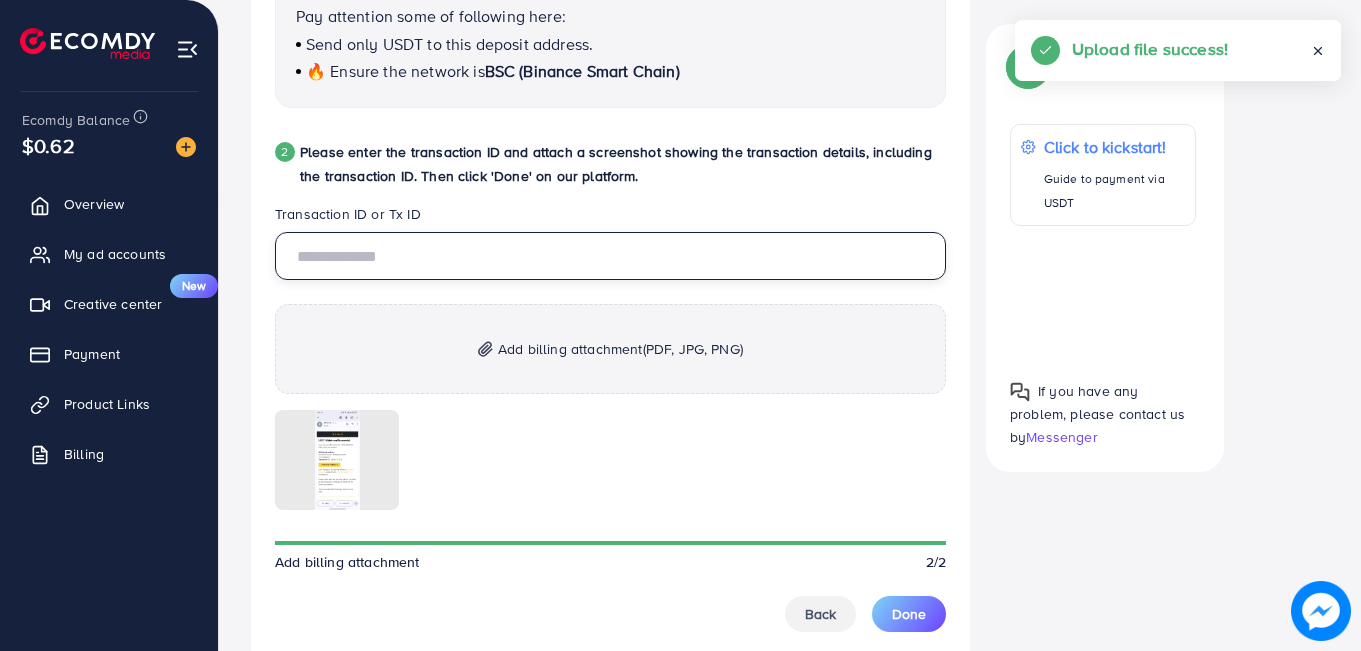 click at bounding box center [610, 256] 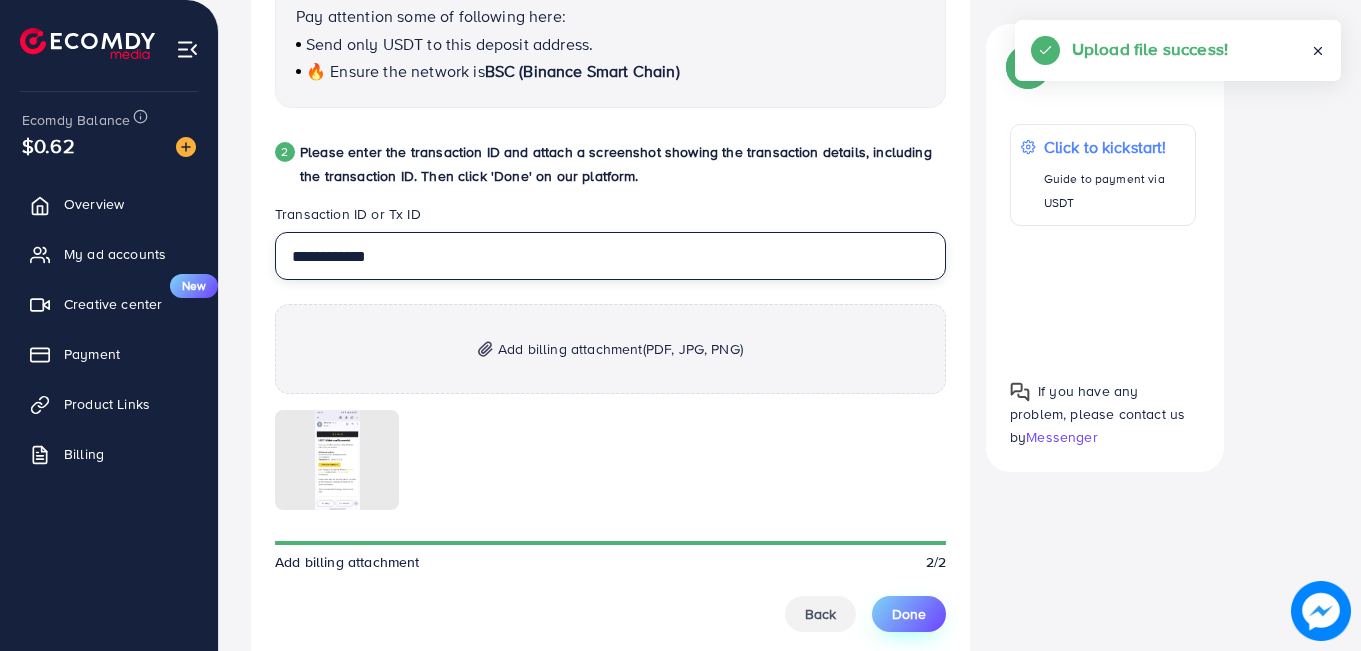 type on "**********" 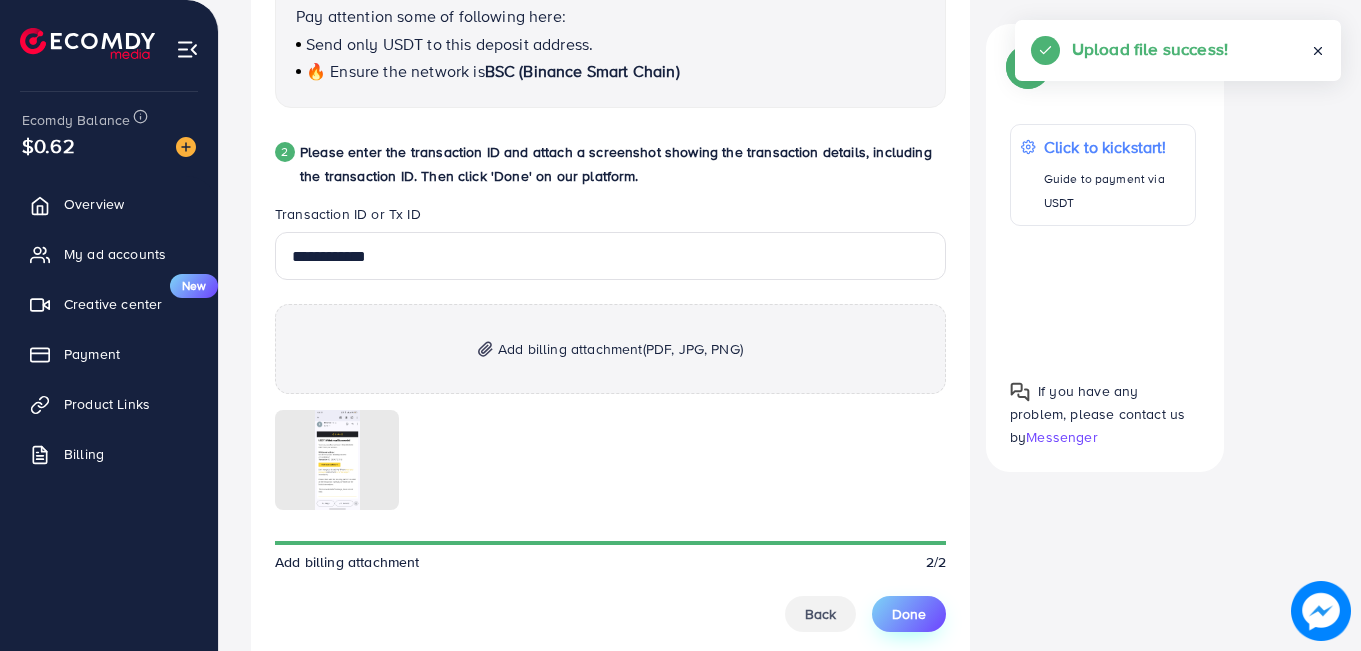 click on "Done" at bounding box center (909, 614) 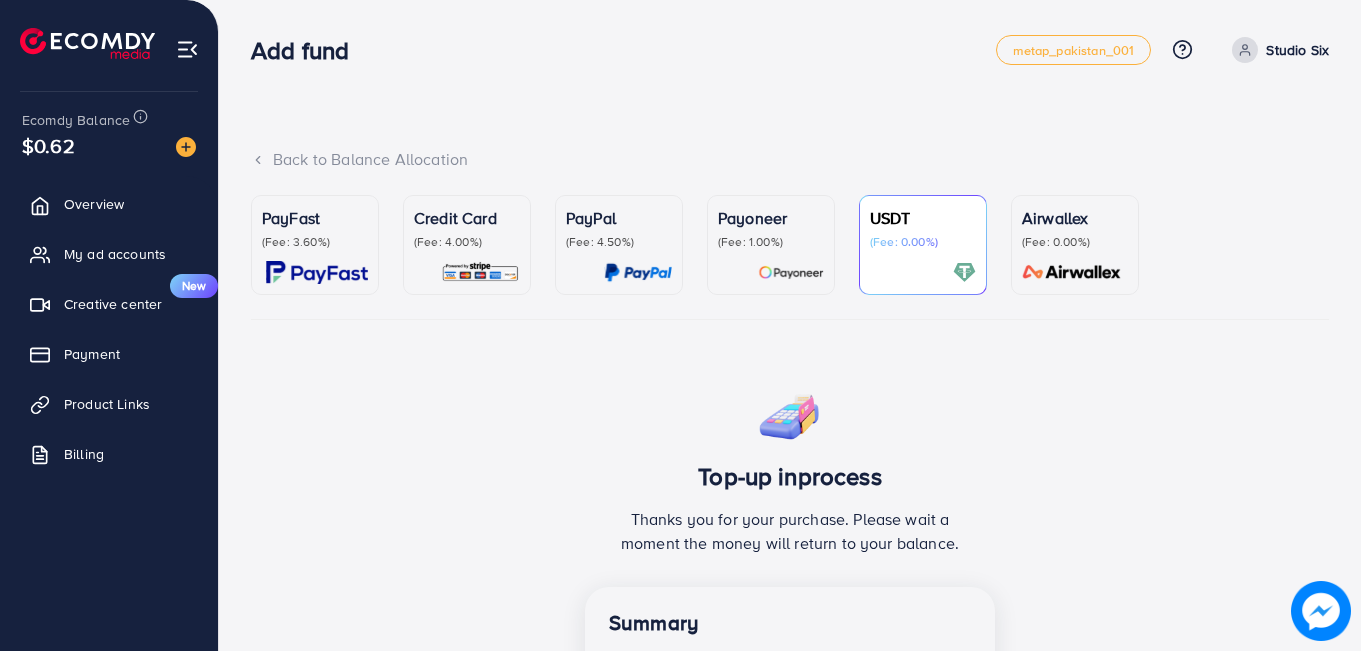 scroll, scrollTop: 438, scrollLeft: 0, axis: vertical 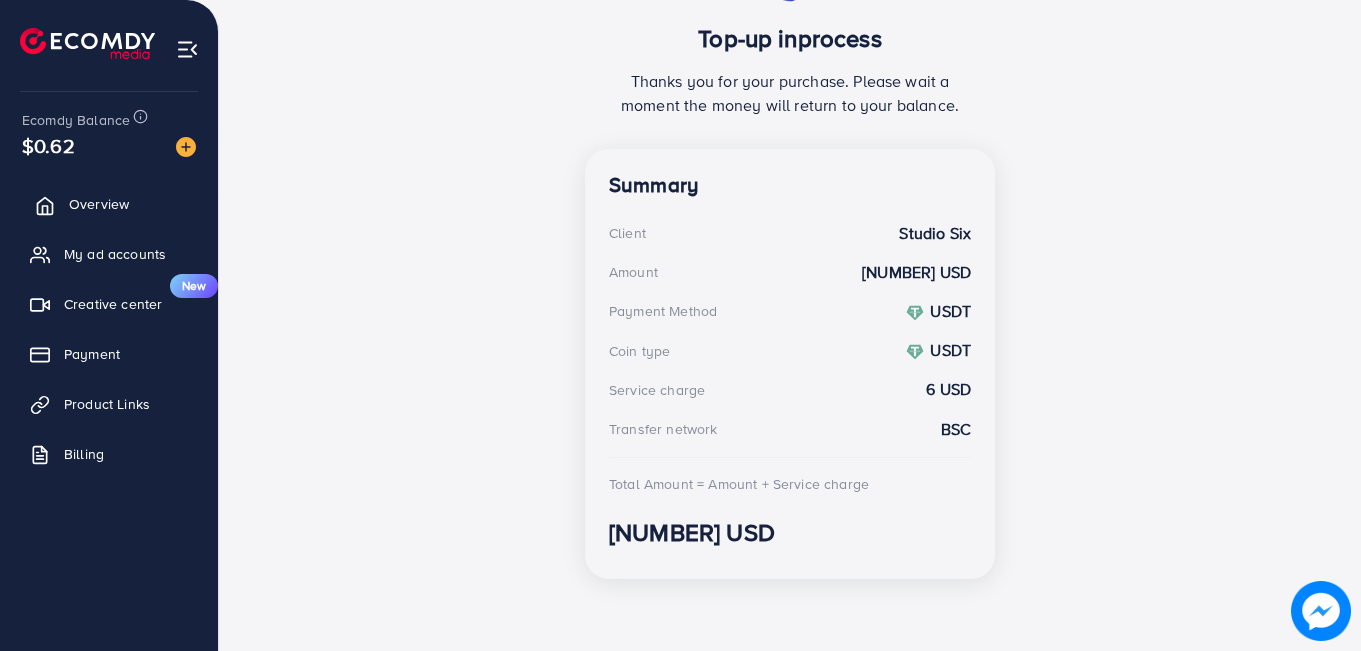 click on "Overview" at bounding box center [99, 204] 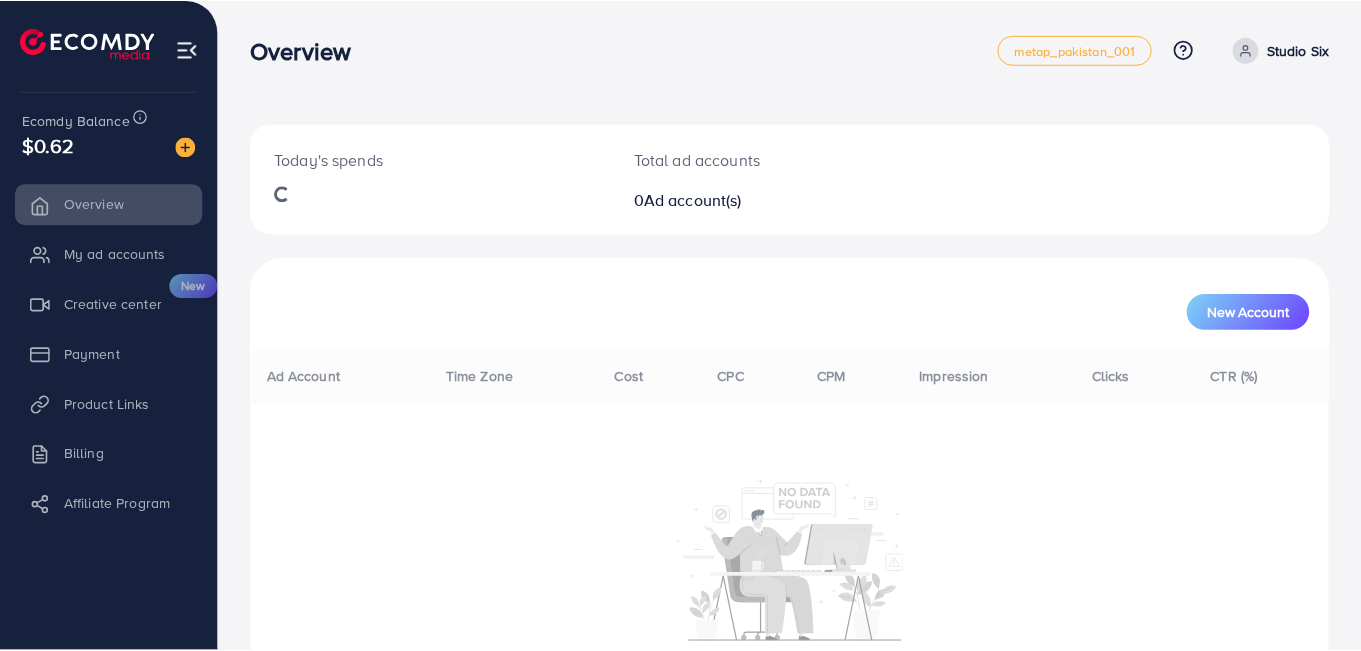 scroll, scrollTop: 0, scrollLeft: 0, axis: both 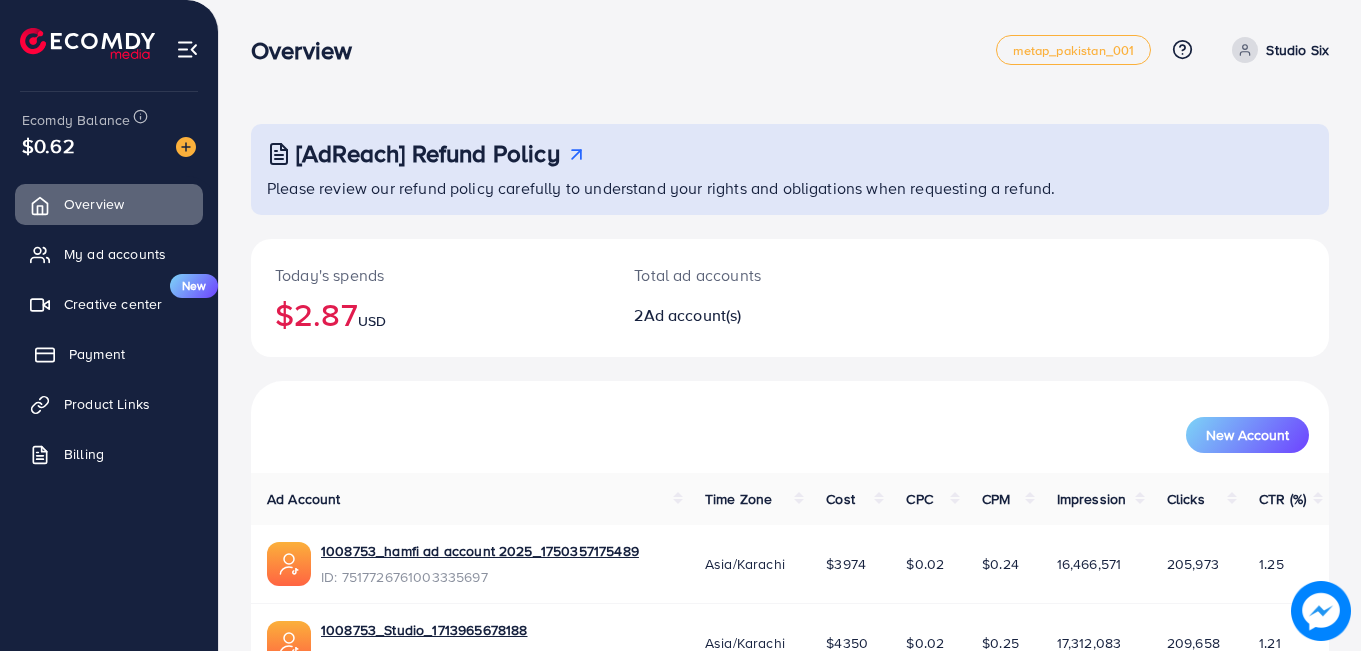 click on "Payment" at bounding box center [97, 354] 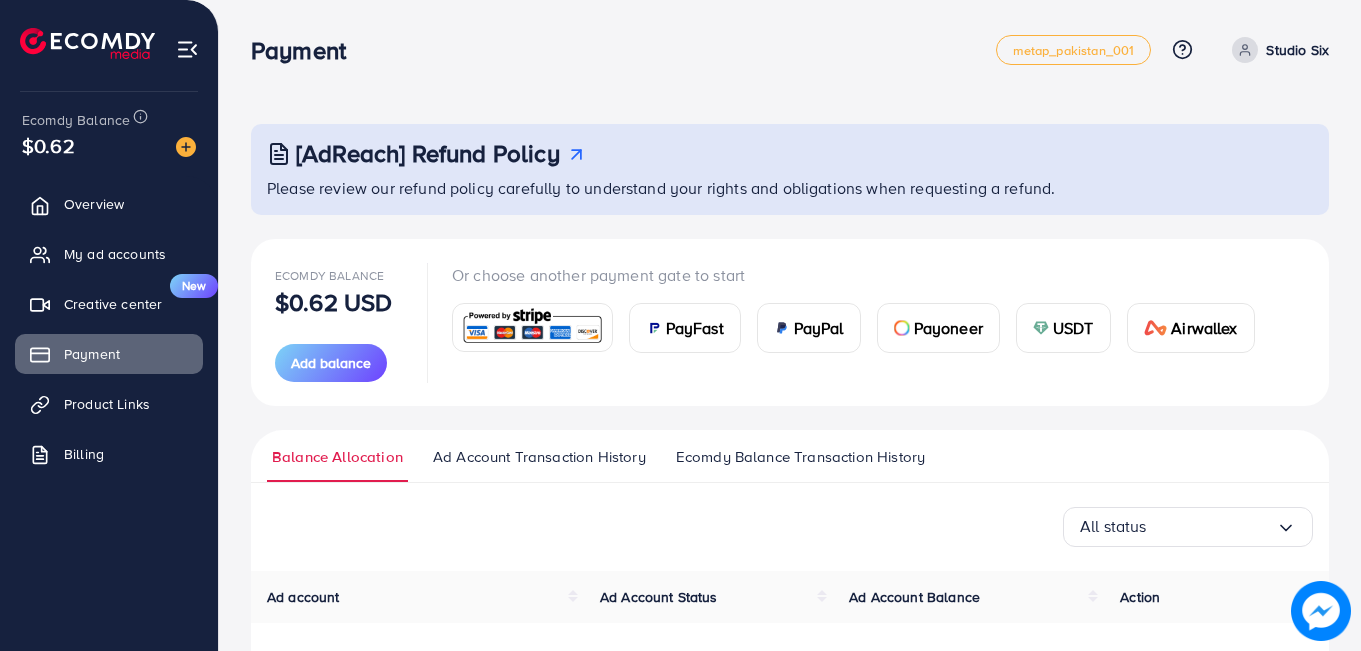 scroll, scrollTop: 338, scrollLeft: 0, axis: vertical 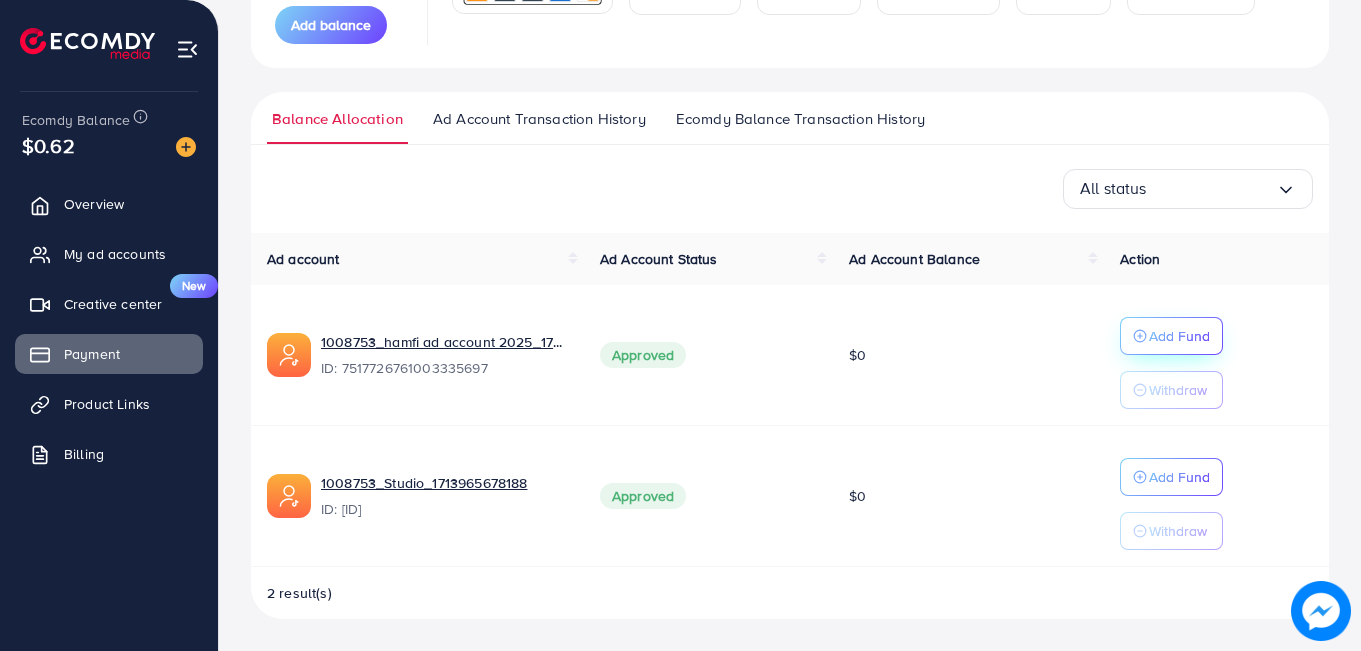 click 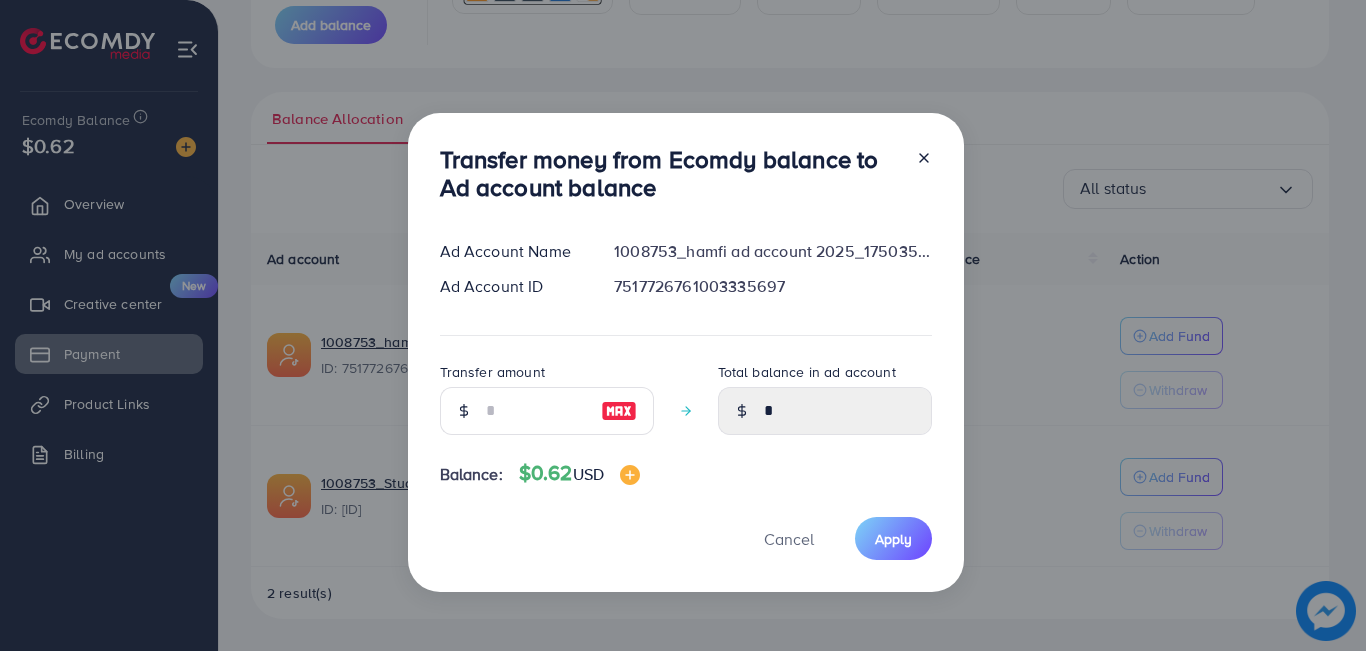 click 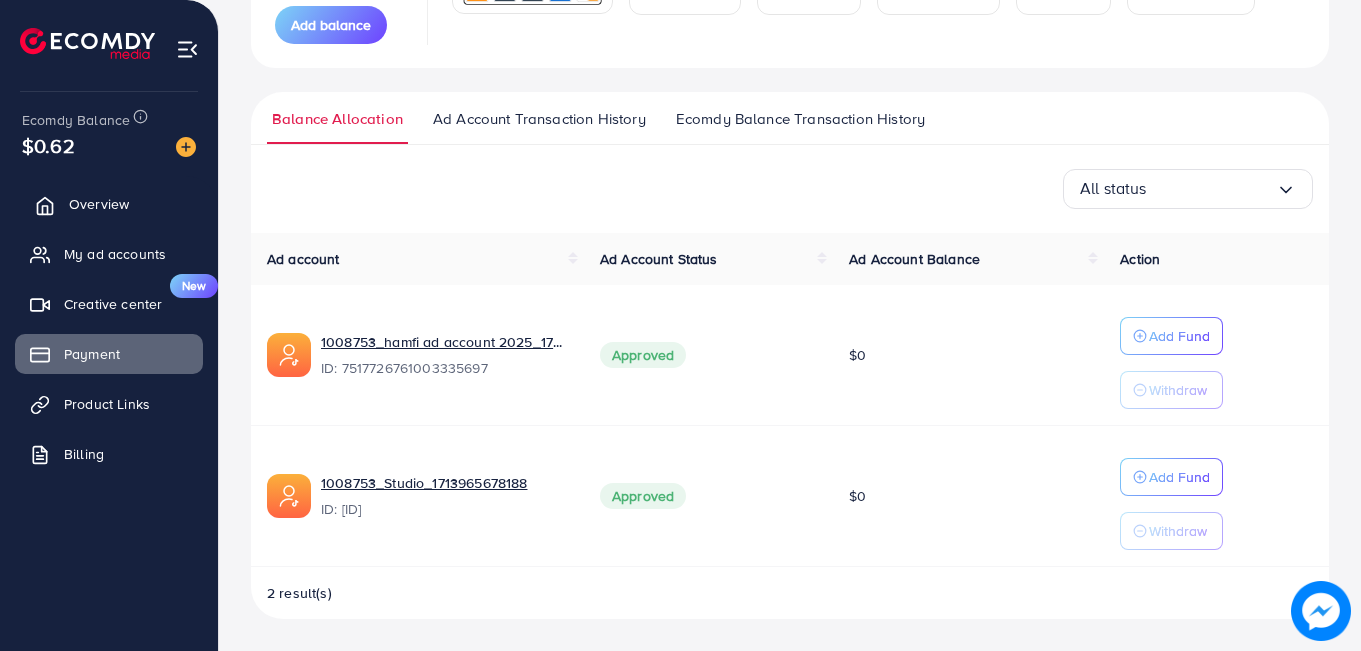 click on "Overview" at bounding box center (99, 204) 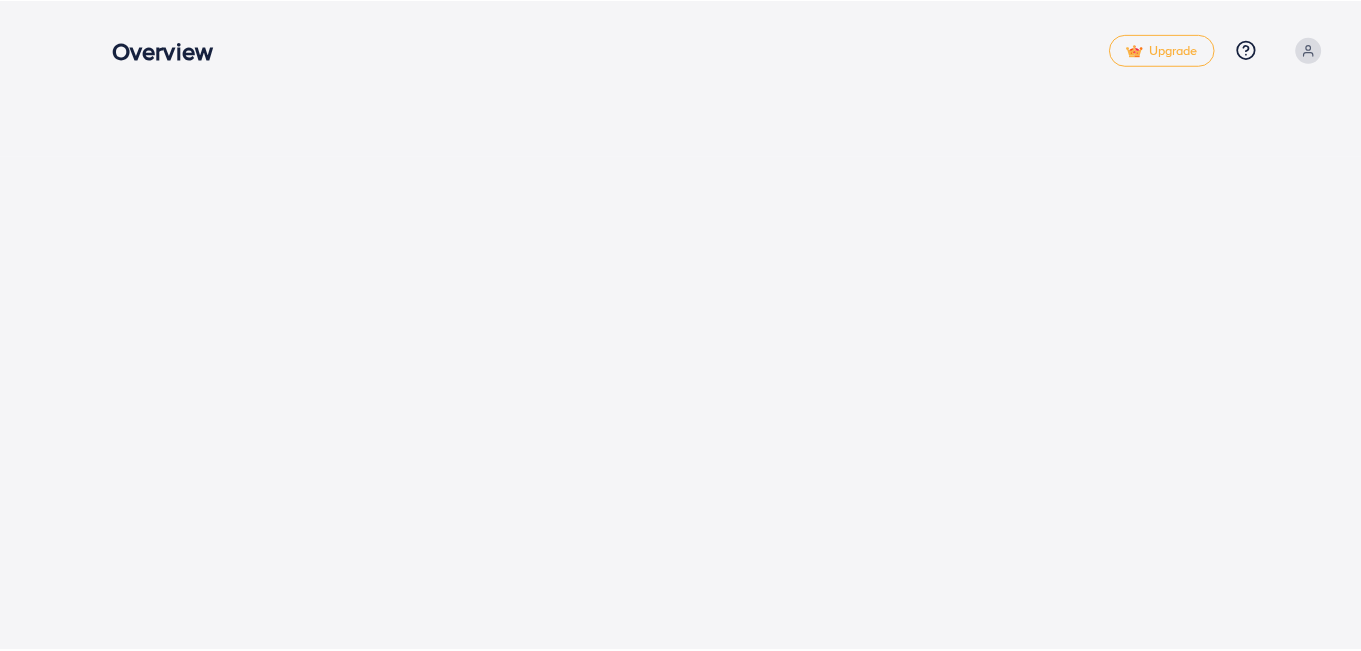 scroll, scrollTop: 0, scrollLeft: 0, axis: both 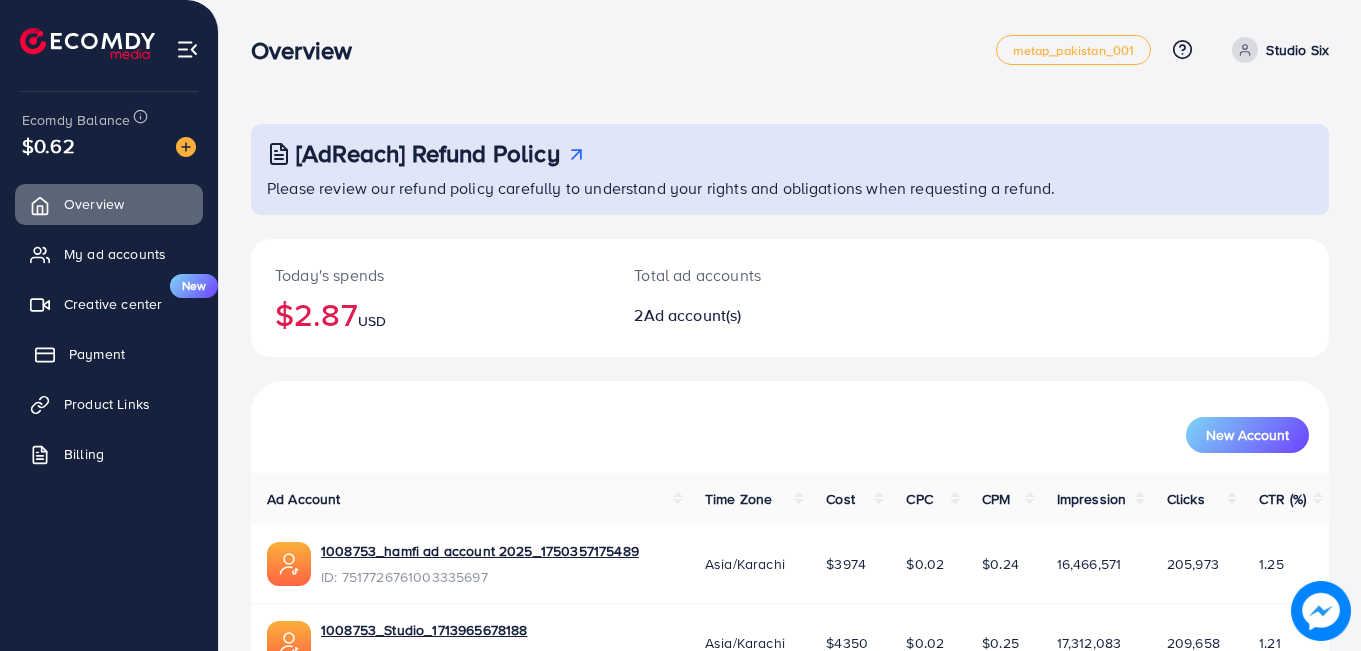 click on "Payment" at bounding box center (97, 354) 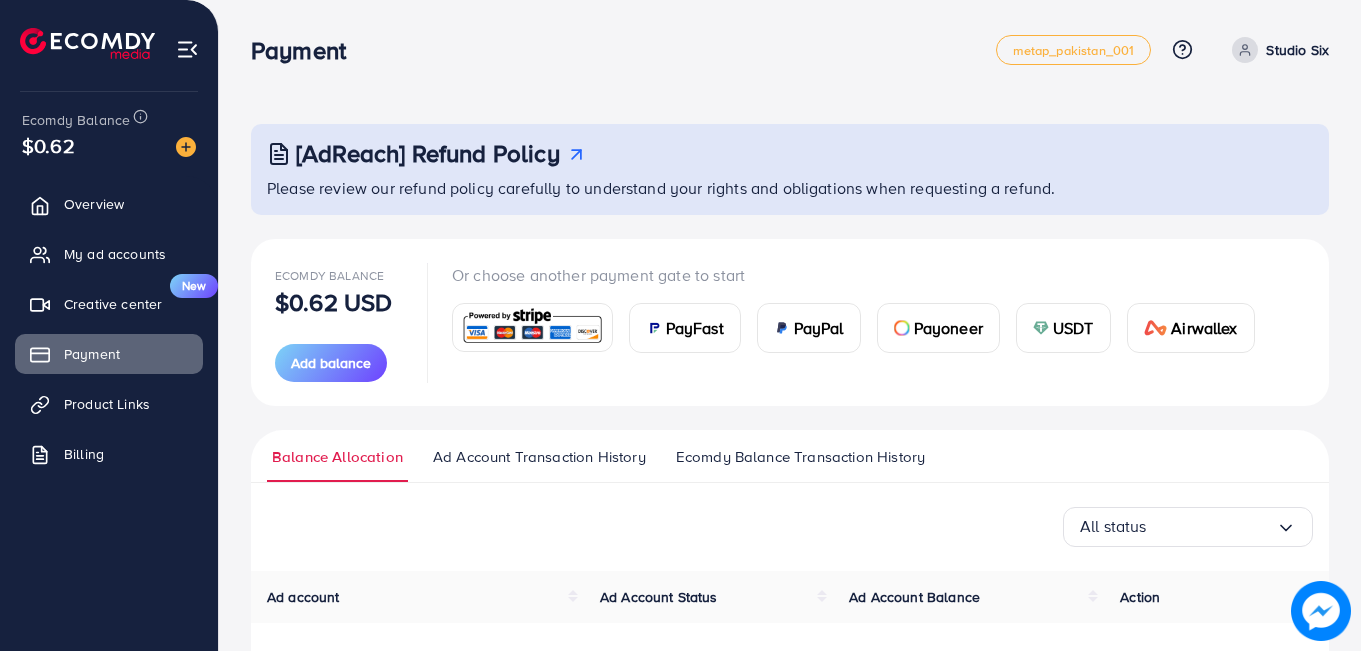click on "USDT" at bounding box center [1073, 328] 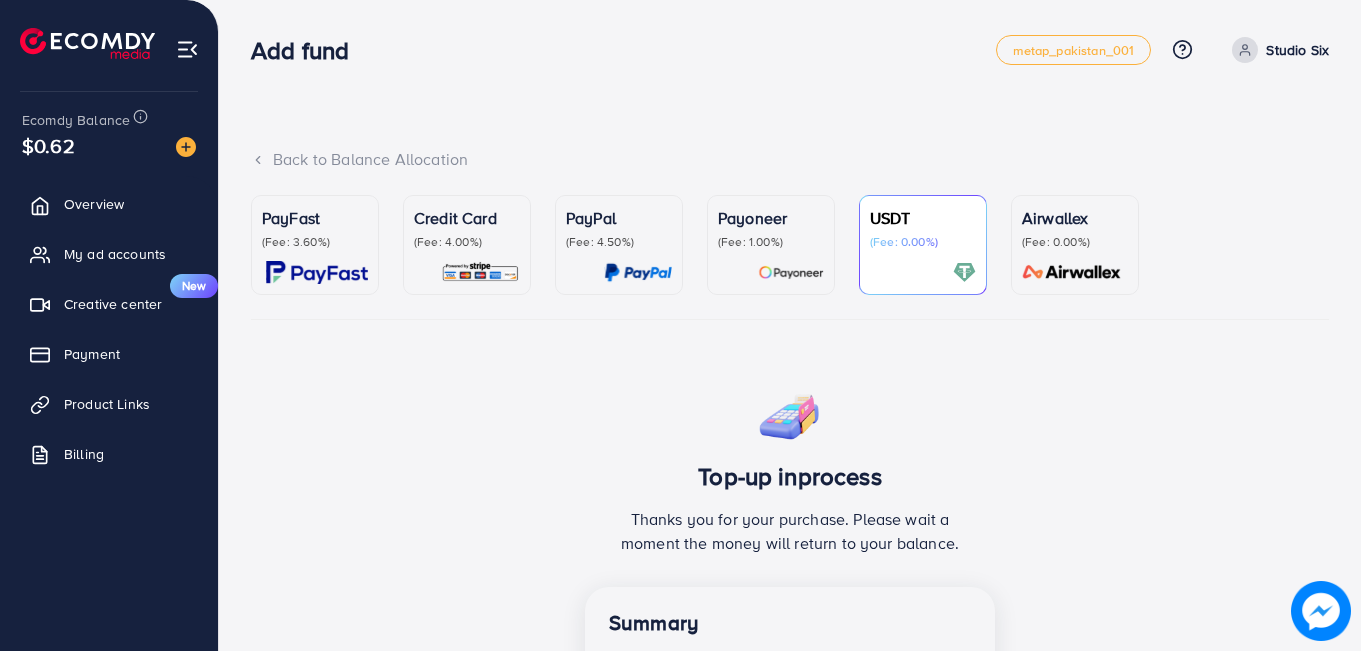 scroll, scrollTop: 438, scrollLeft: 0, axis: vertical 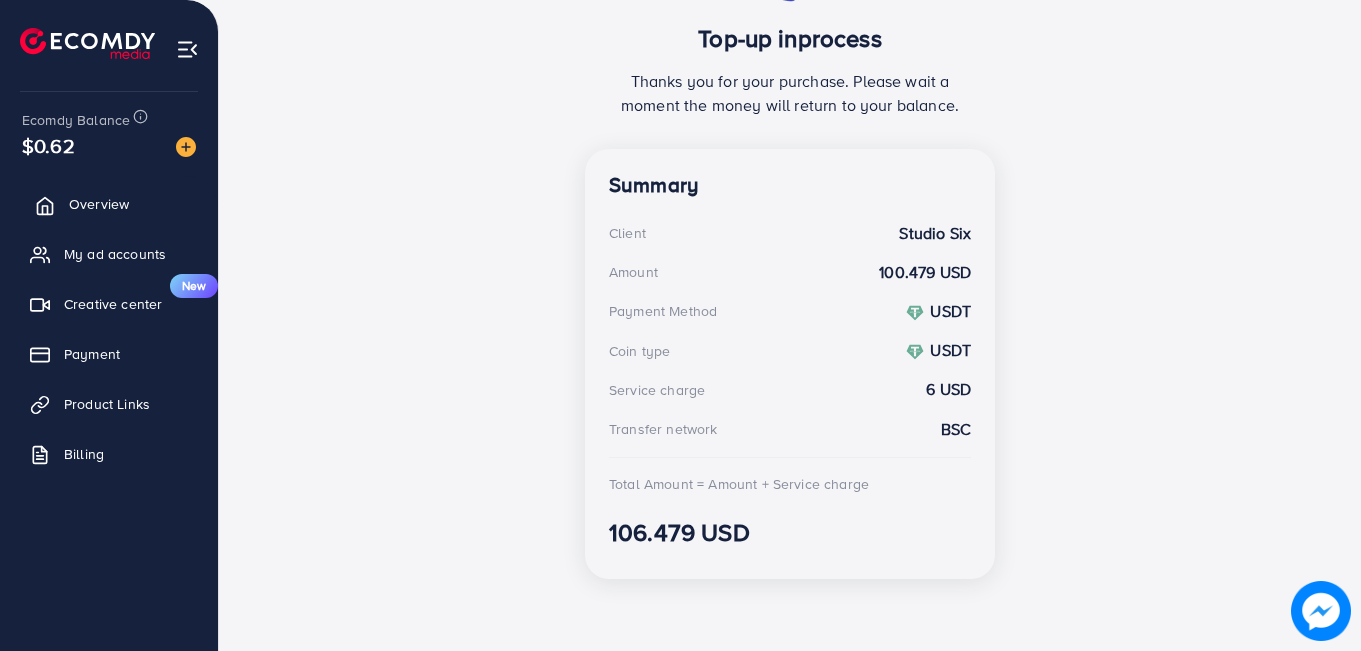 click on "Overview" at bounding box center [99, 204] 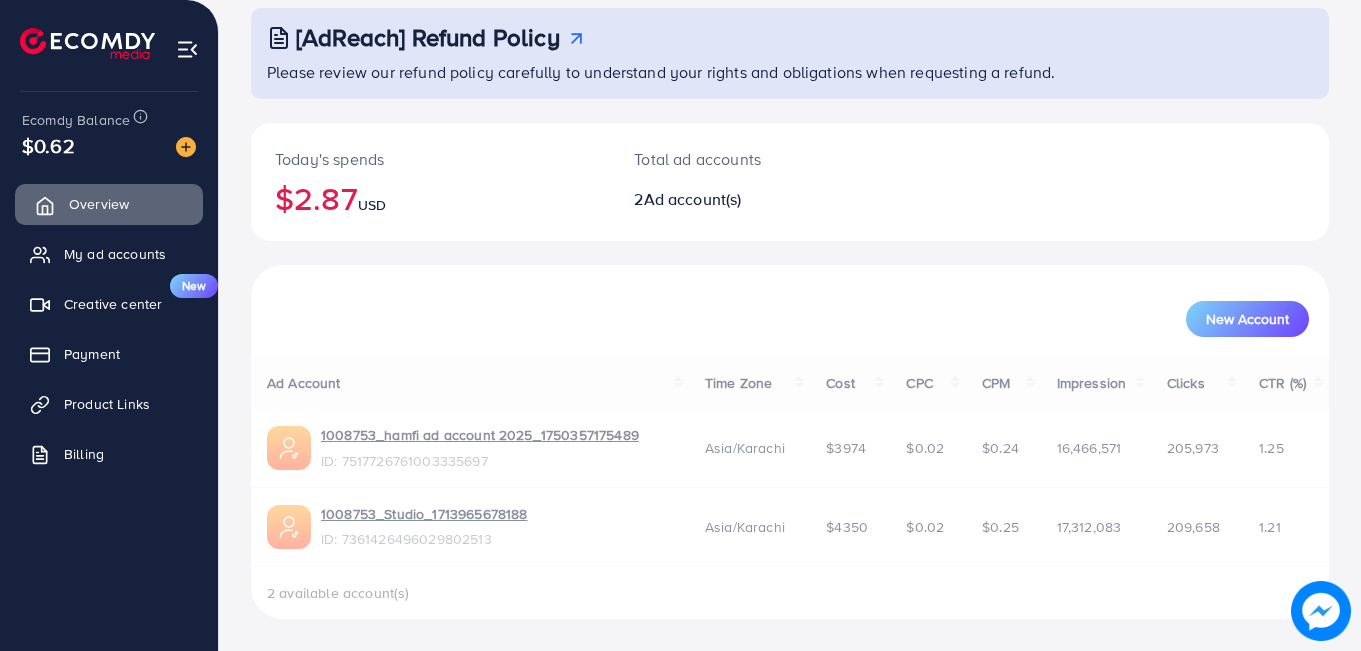 scroll, scrollTop: 0, scrollLeft: 0, axis: both 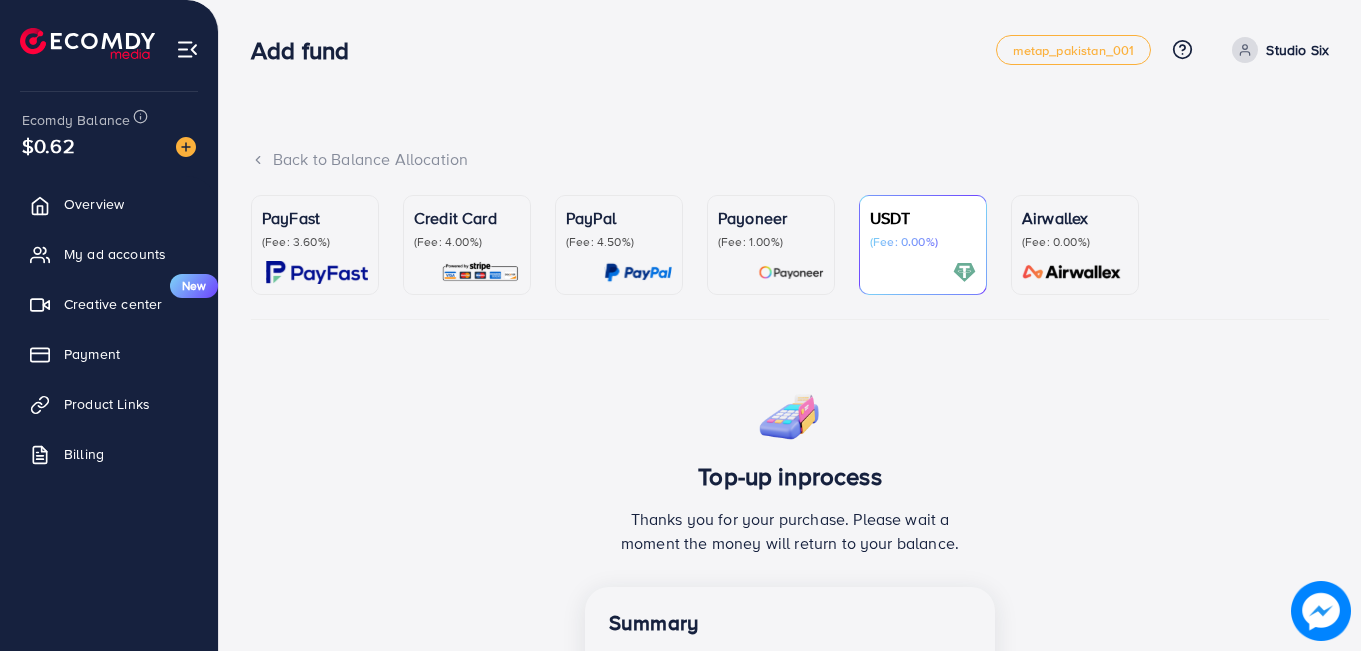 click at bounding box center (1321, 611) 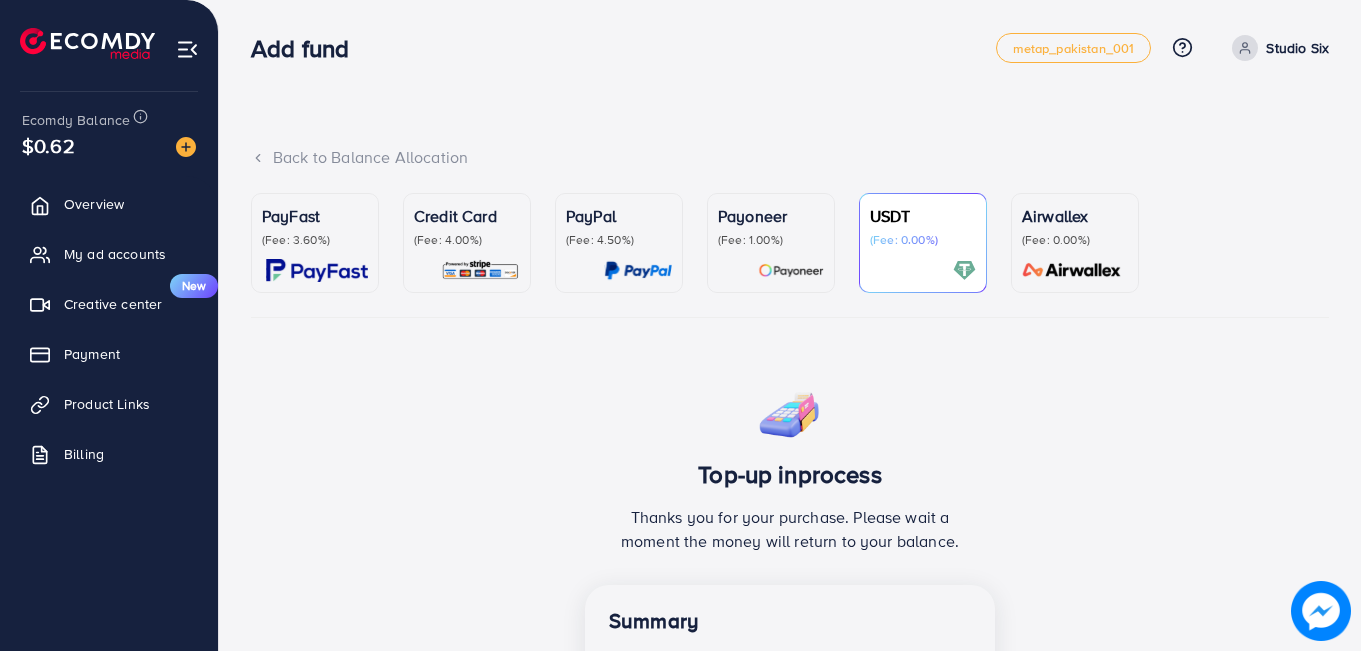 scroll, scrollTop: 0, scrollLeft: 0, axis: both 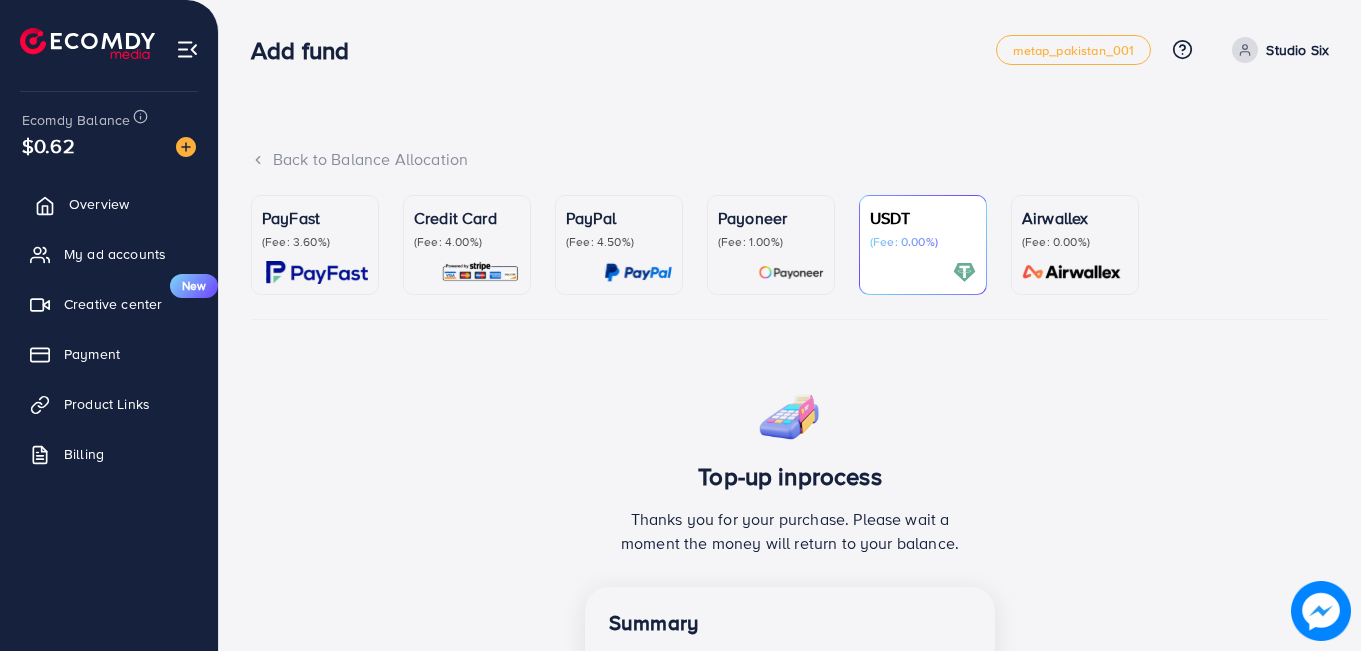 click on "Overview" at bounding box center (99, 204) 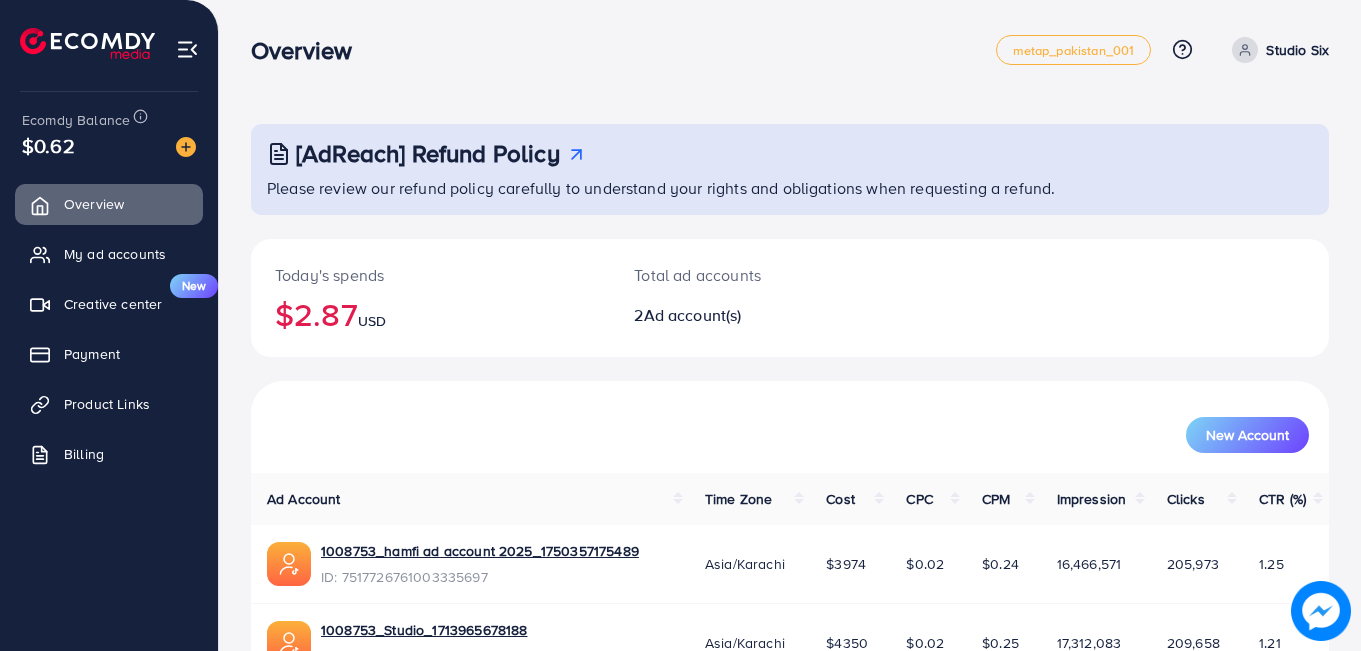 scroll, scrollTop: 0, scrollLeft: 0, axis: both 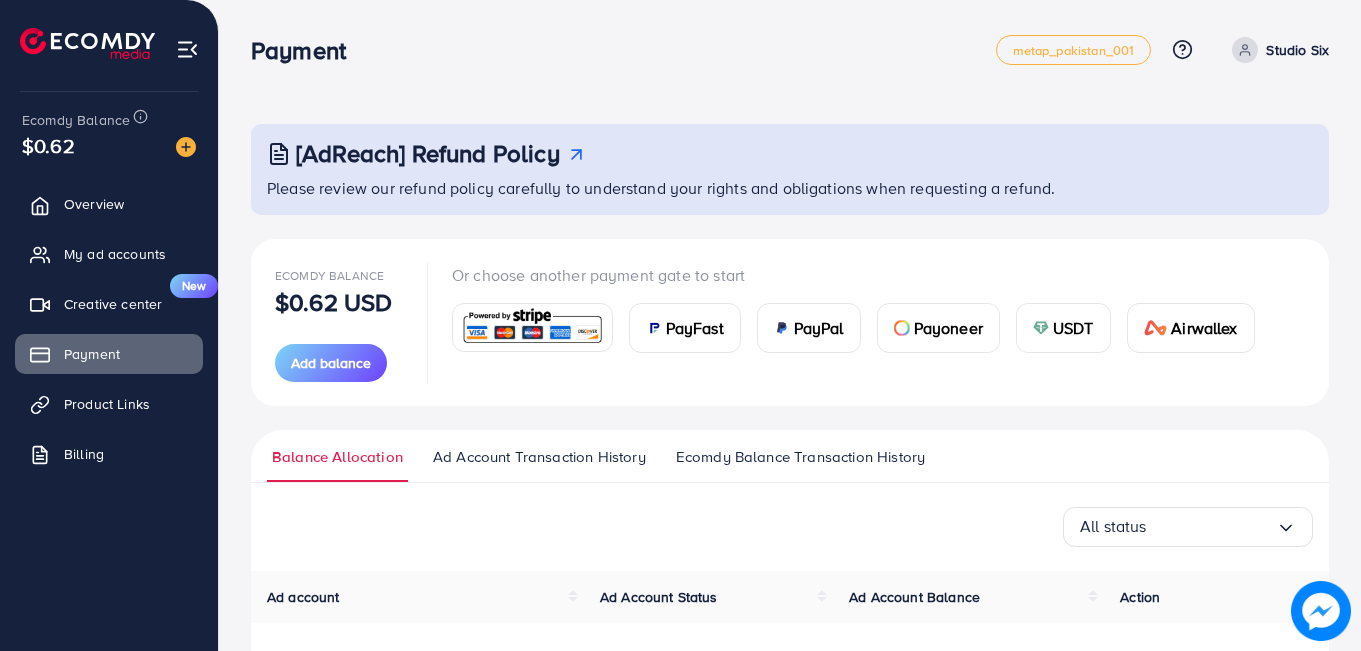 click on "USDT" at bounding box center (1063, 328) 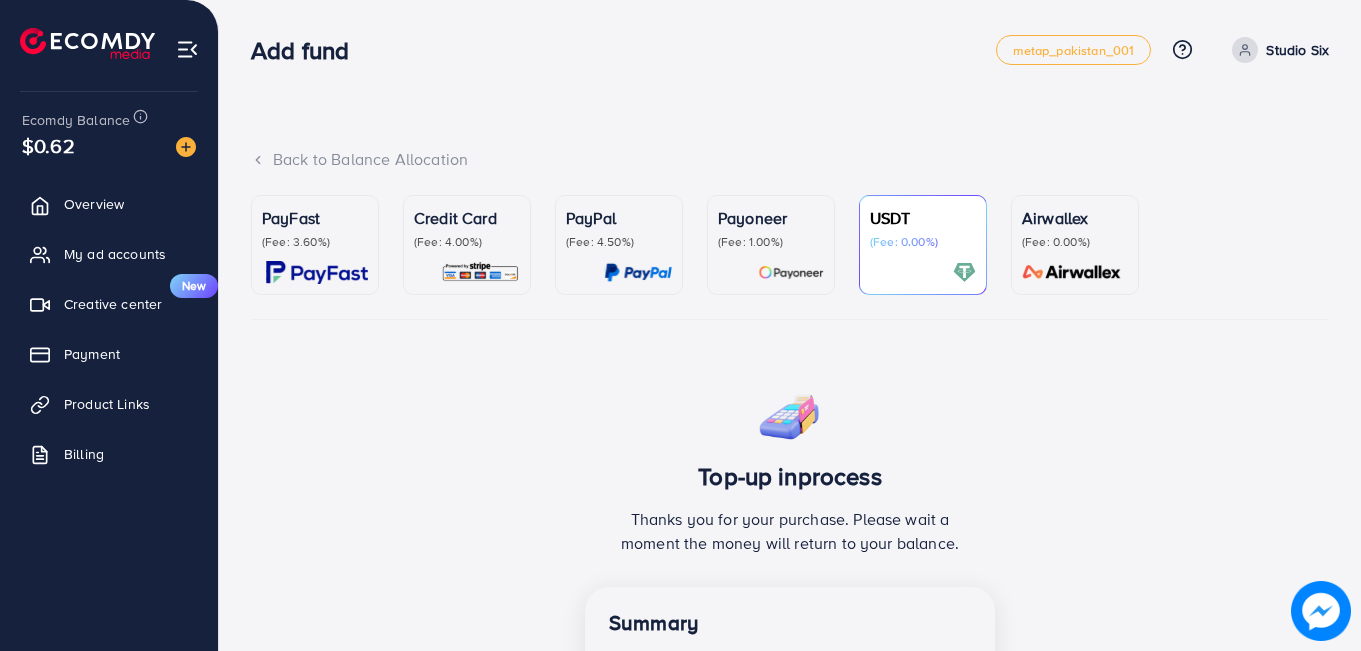 scroll, scrollTop: 1, scrollLeft: 0, axis: vertical 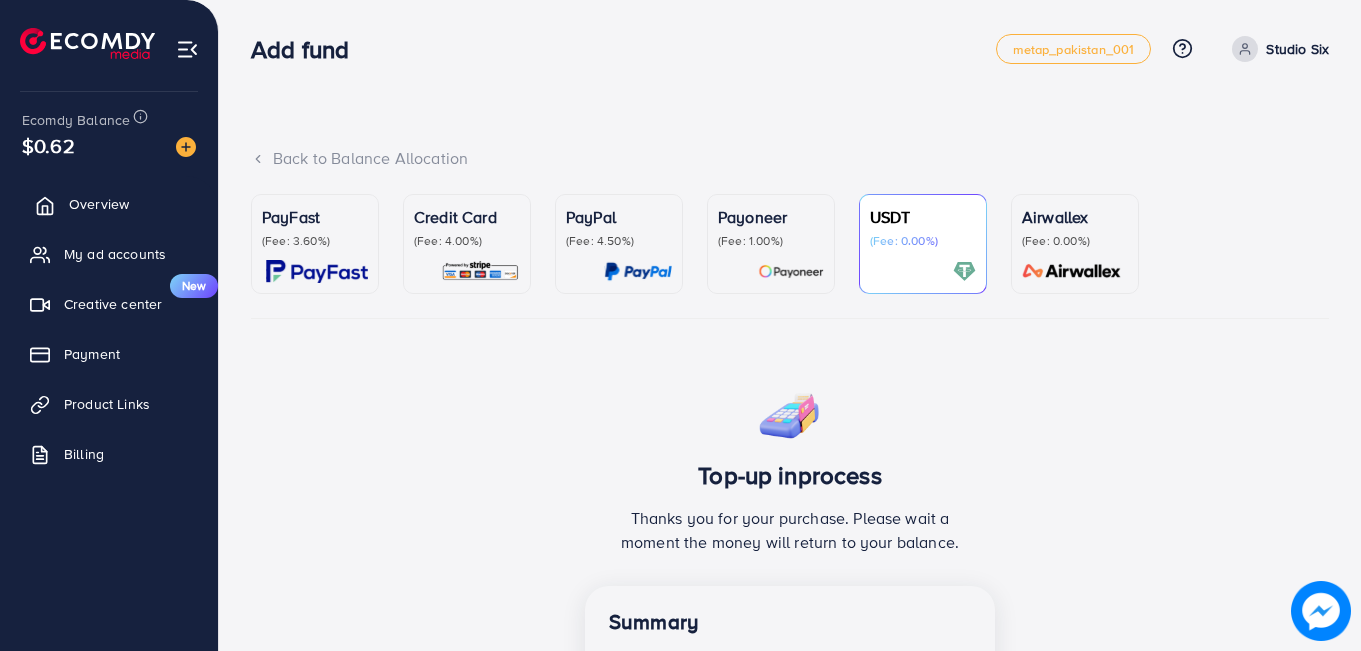 click on "Overview" at bounding box center (99, 204) 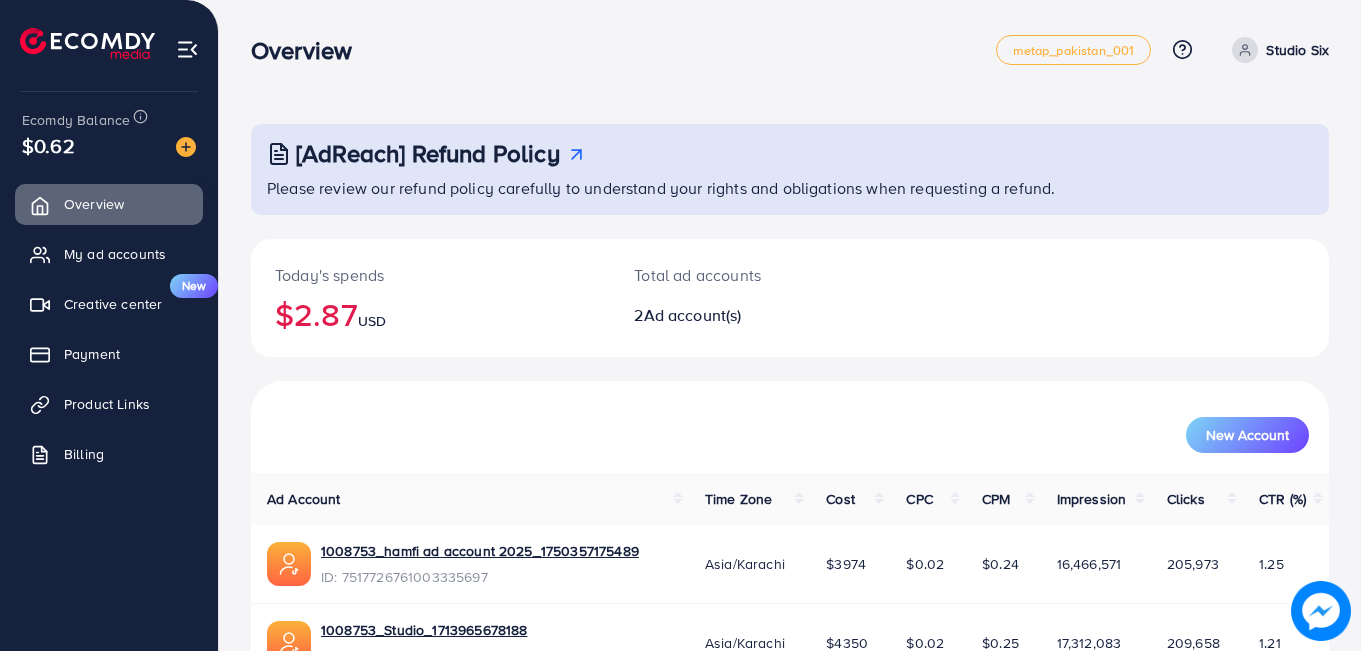 scroll, scrollTop: 116, scrollLeft: 0, axis: vertical 